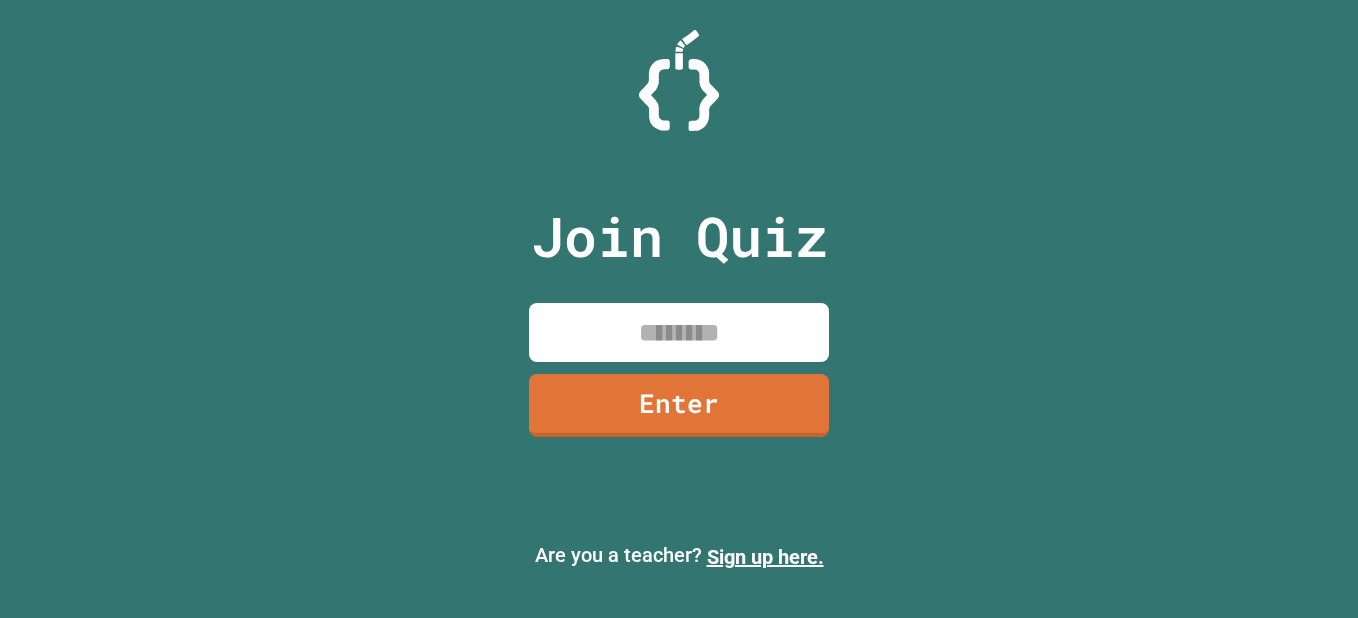 scroll, scrollTop: 0, scrollLeft: 0, axis: both 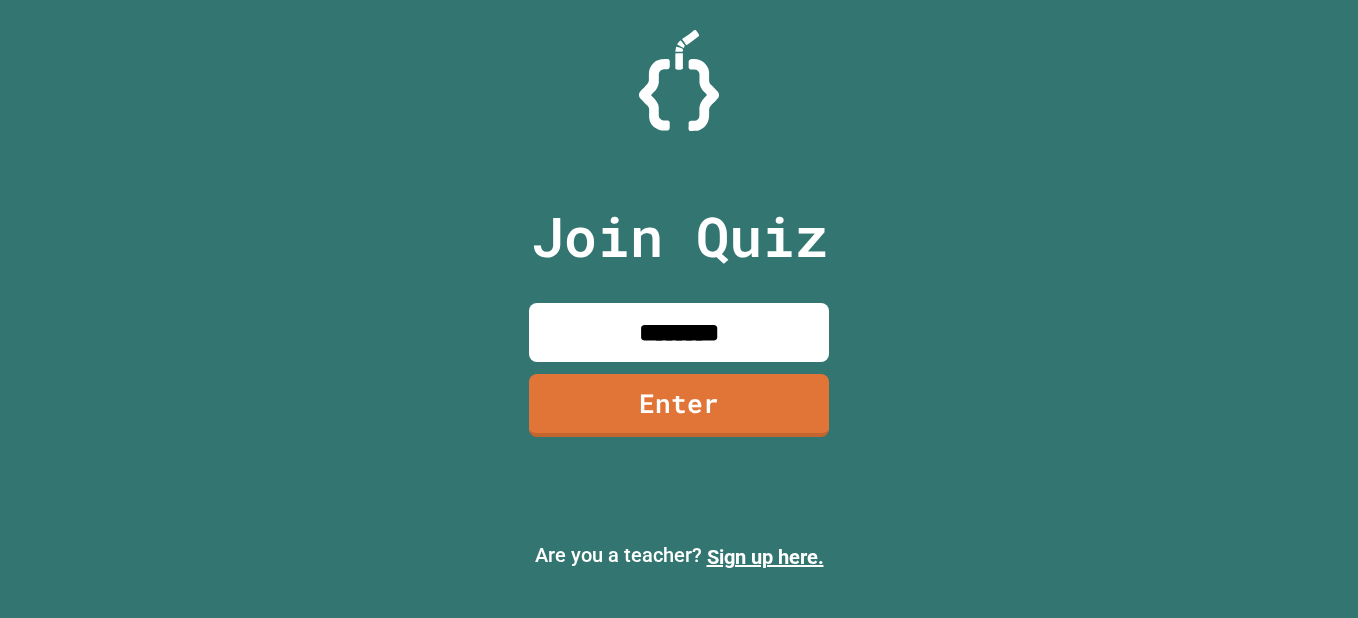type on "********" 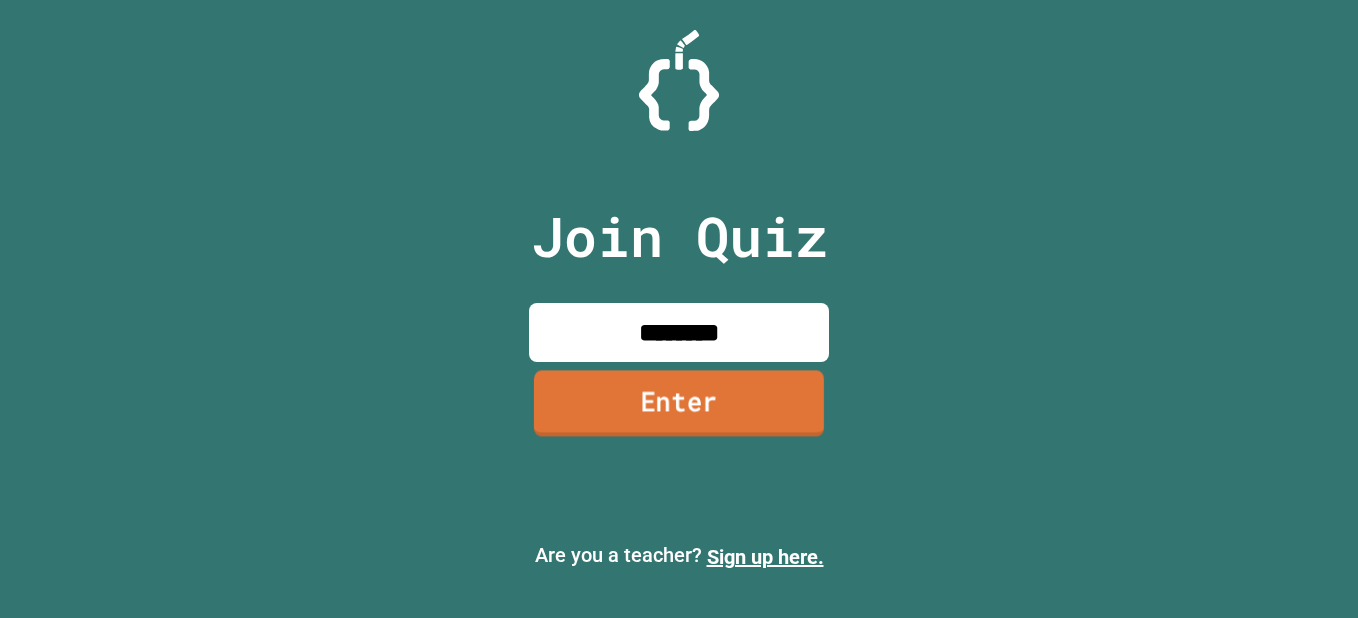 click on "Enter" at bounding box center [679, 404] 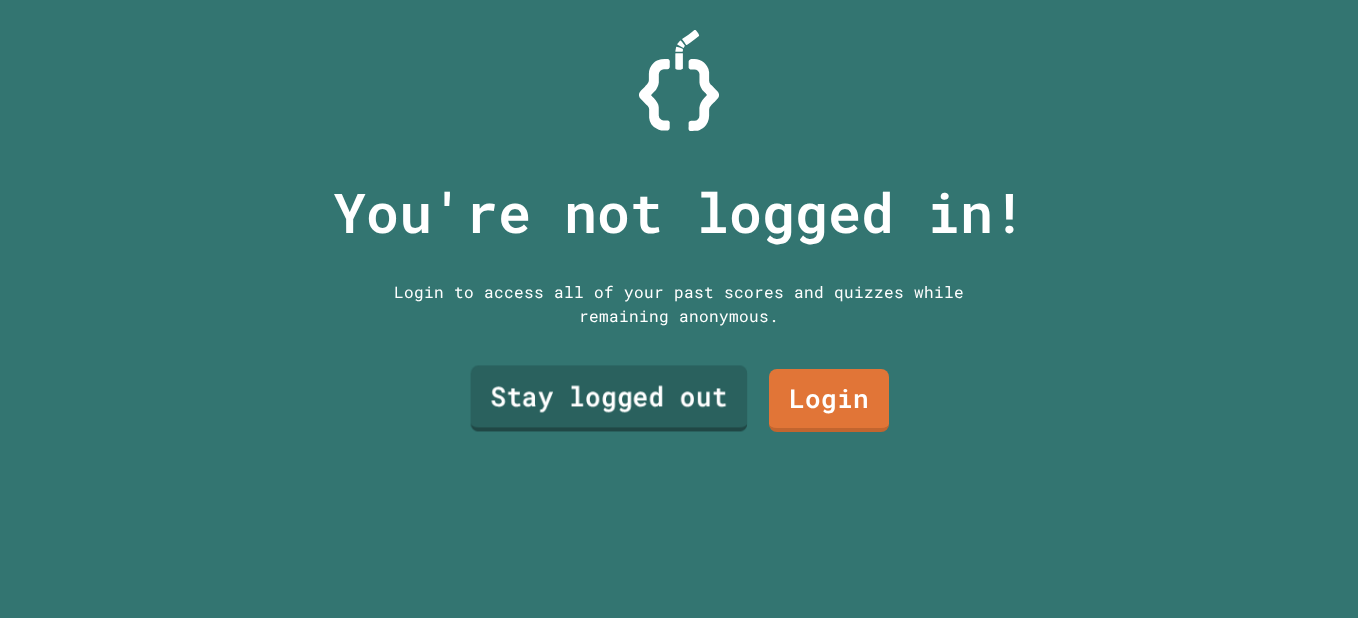 click on "Stay logged out" at bounding box center [609, 398] 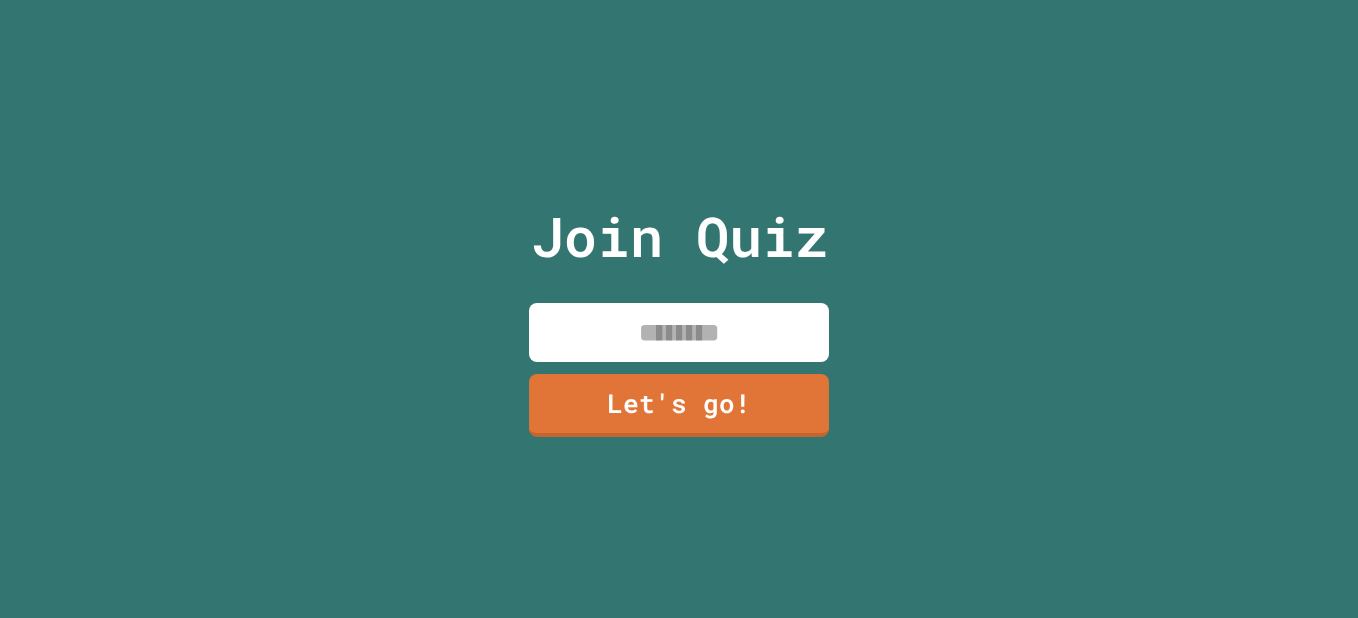 click at bounding box center (679, 332) 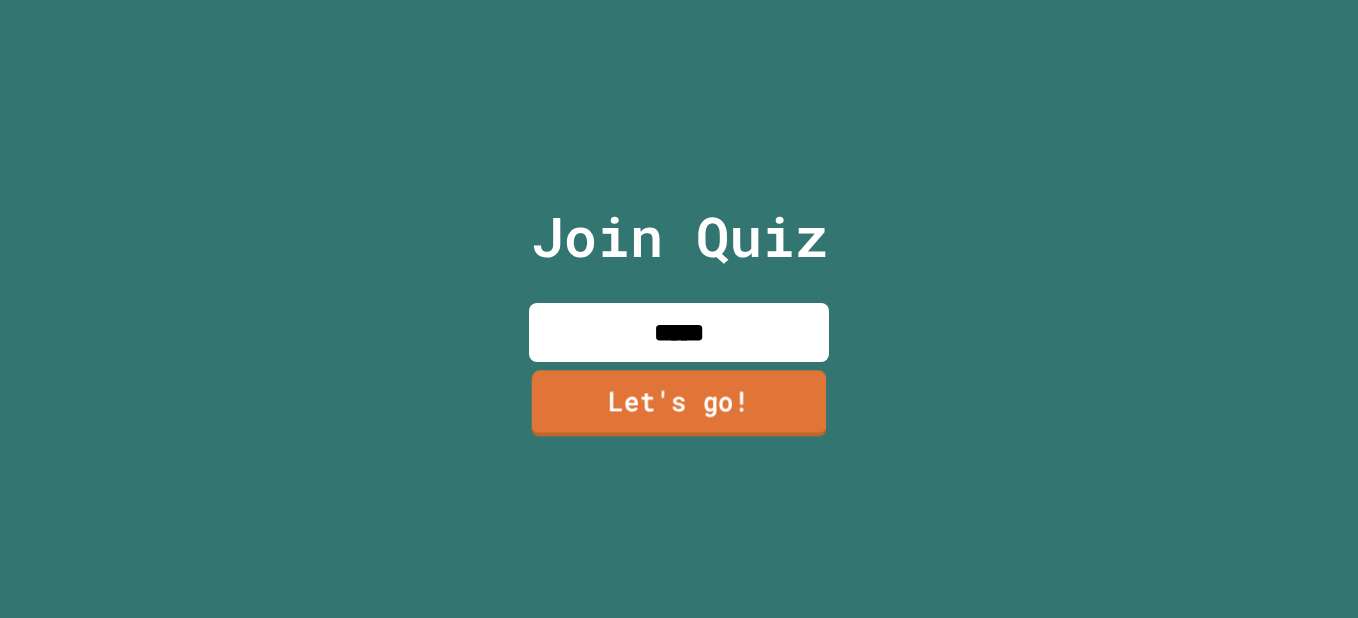 type on "*****" 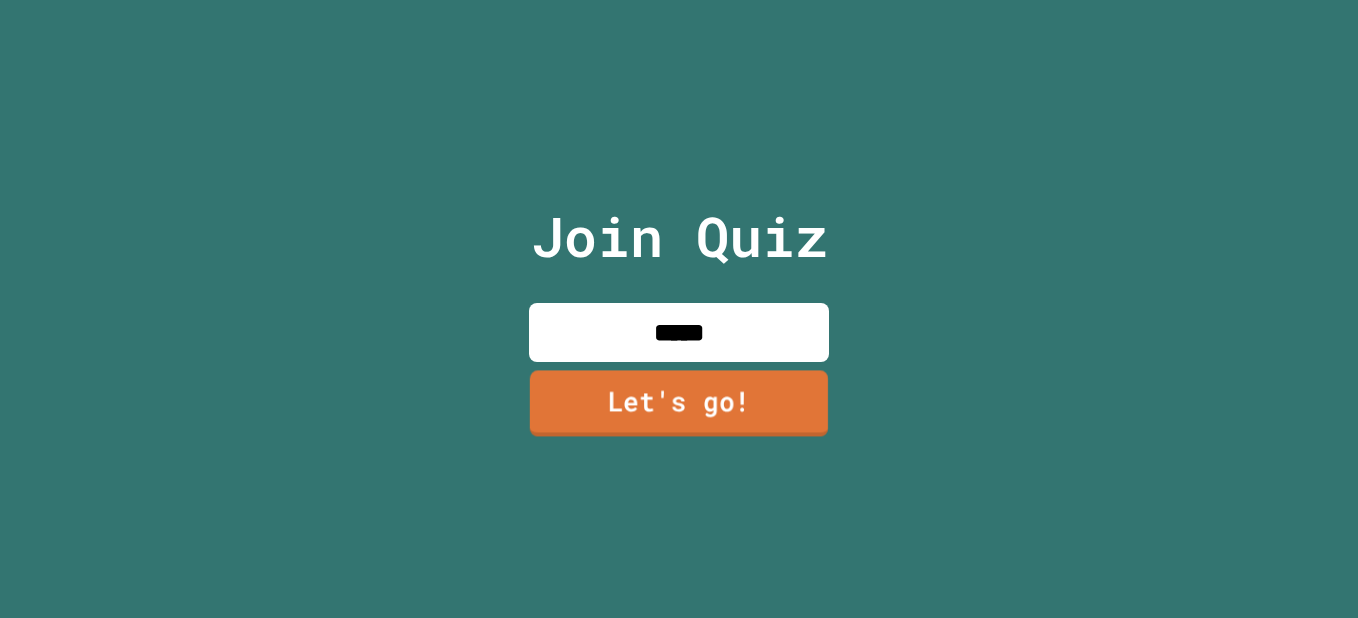 click on "Let's go!" at bounding box center (679, 404) 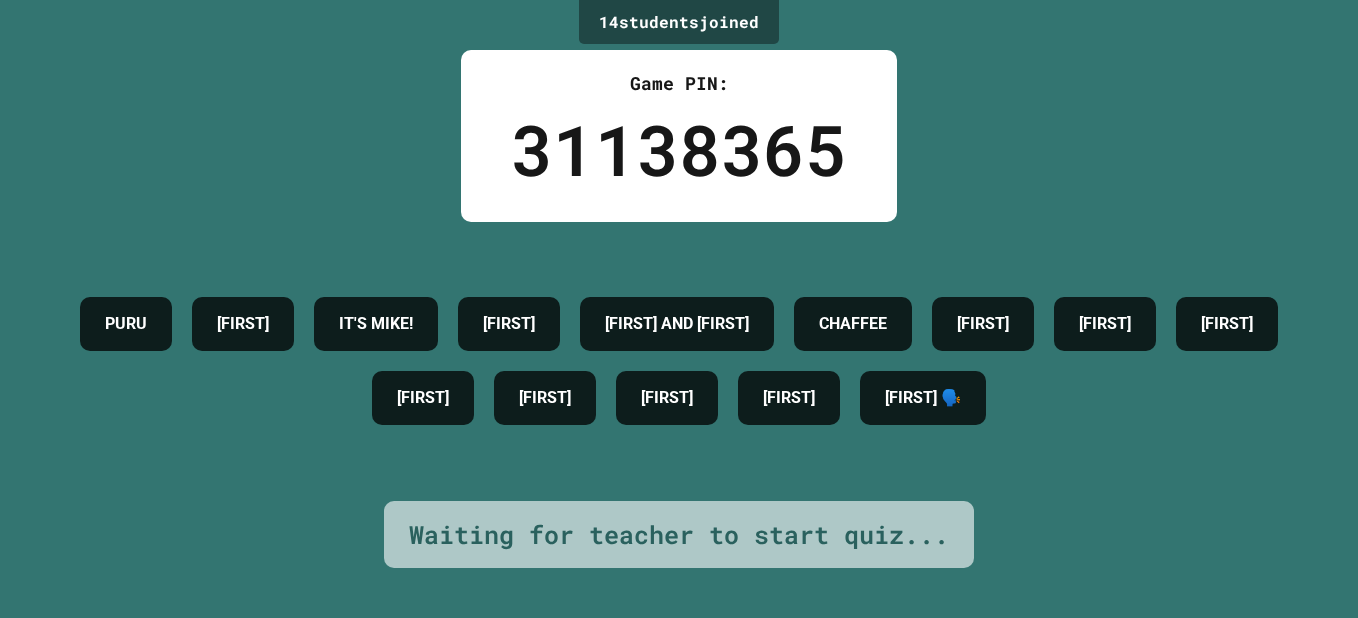 click on "14  student s  joined Game PIN: 31138365 PURU [FIRST] IT'S MIKE! [FIRST] [FIRST] AND [FIRST] [FIRST] [FIRST] [FIRST] [FIRST] [FIRST] [FIRST] 🗣️ Waiting for teacher to start quiz..." at bounding box center (679, 309) 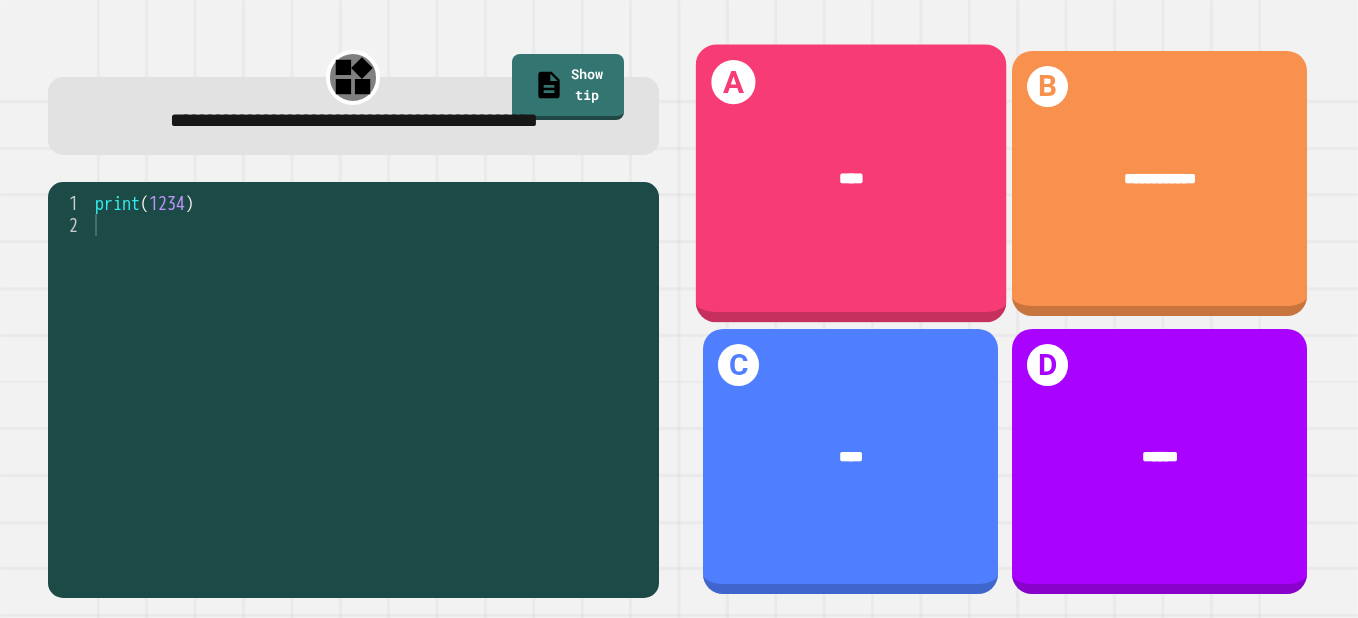 click on "****" at bounding box center (850, 178) 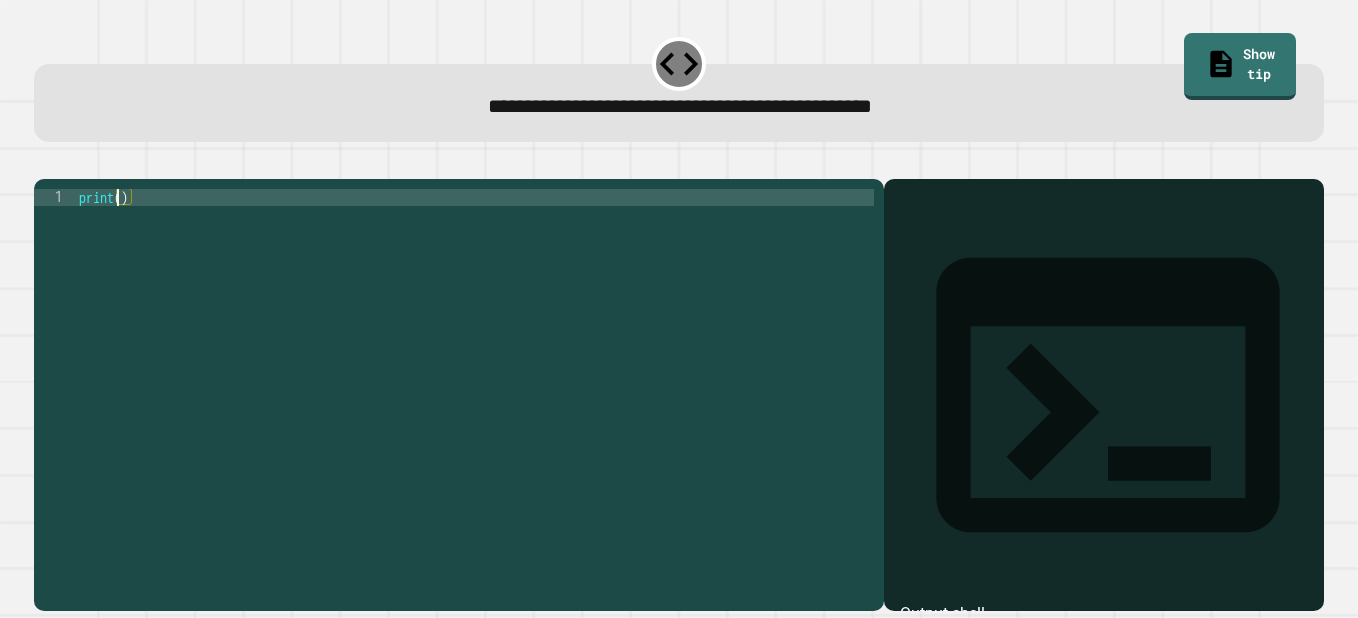 click on "print ( )" at bounding box center (474, 376) 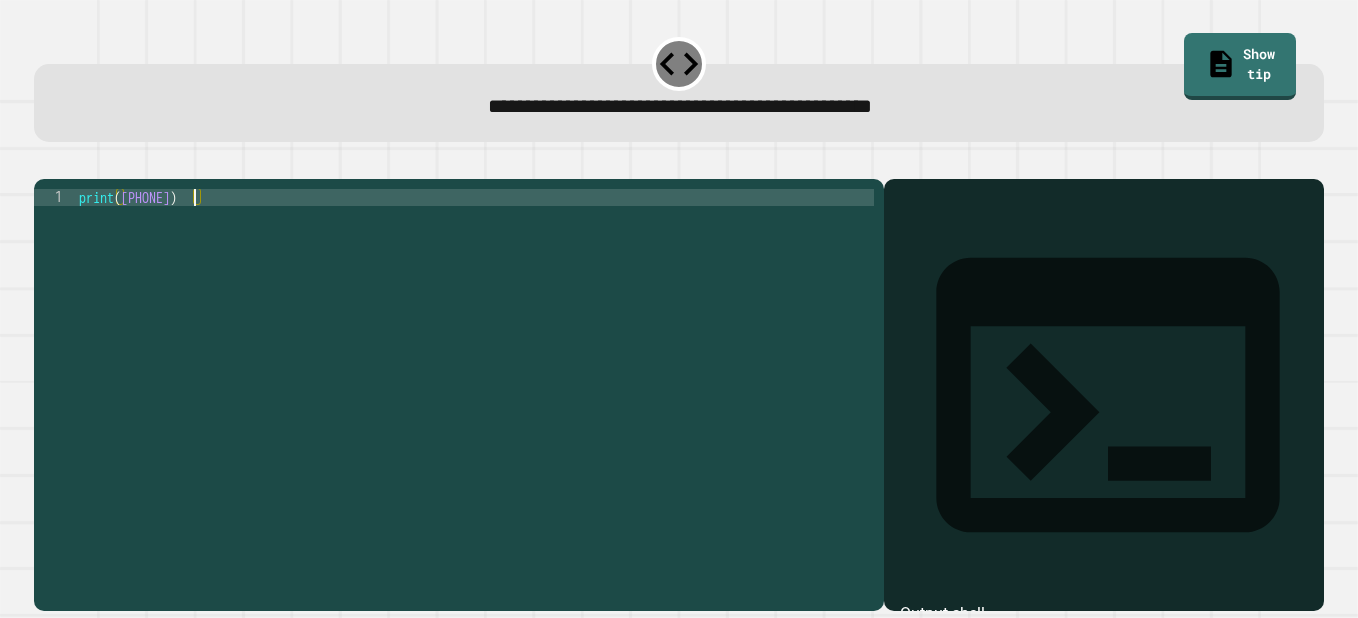 scroll, scrollTop: 0, scrollLeft: 8, axis: horizontal 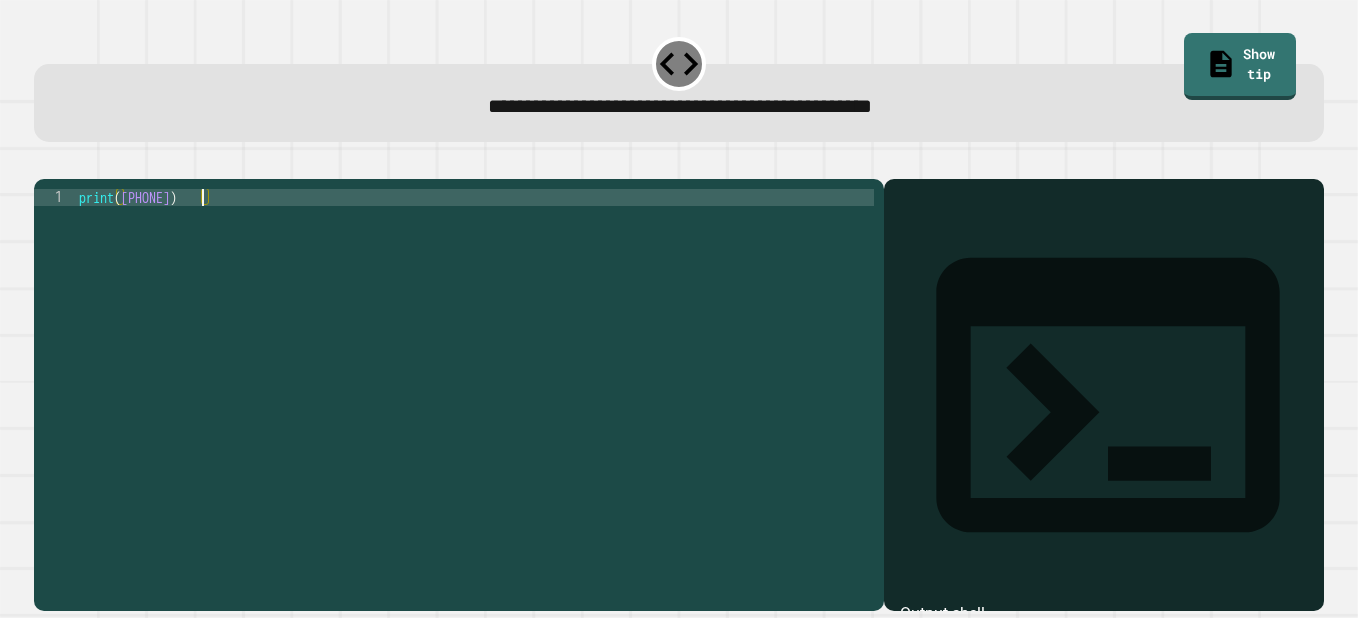 type on "**********" 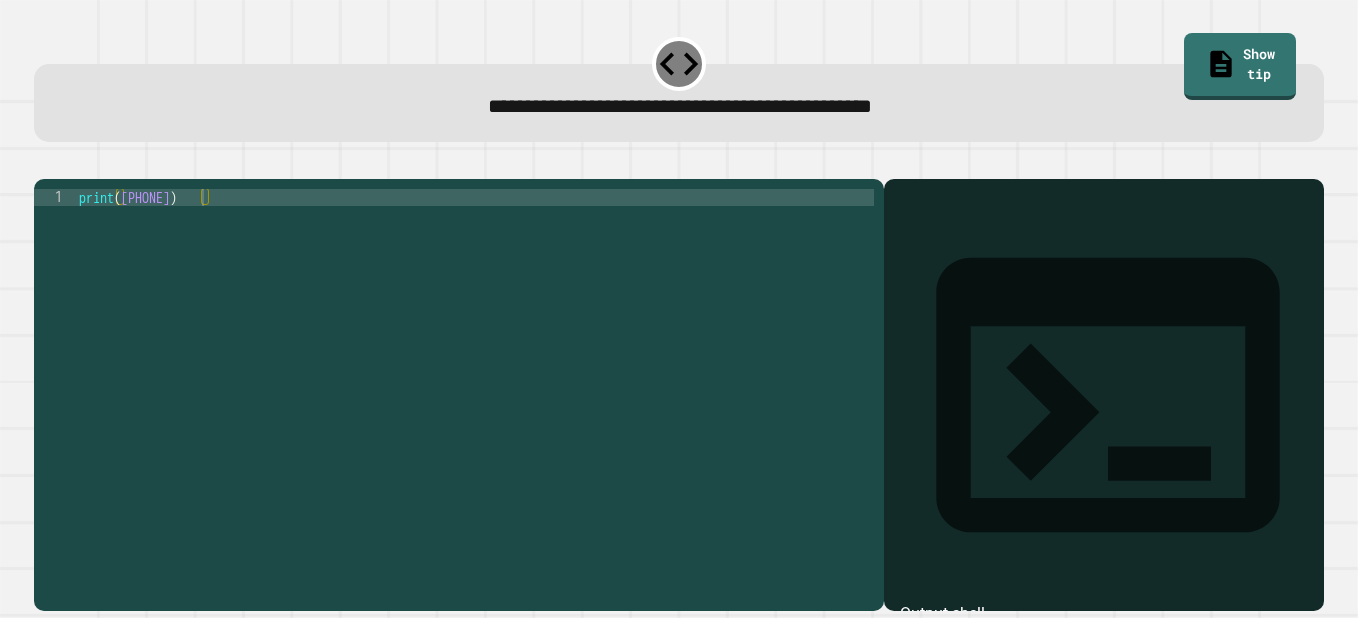 click 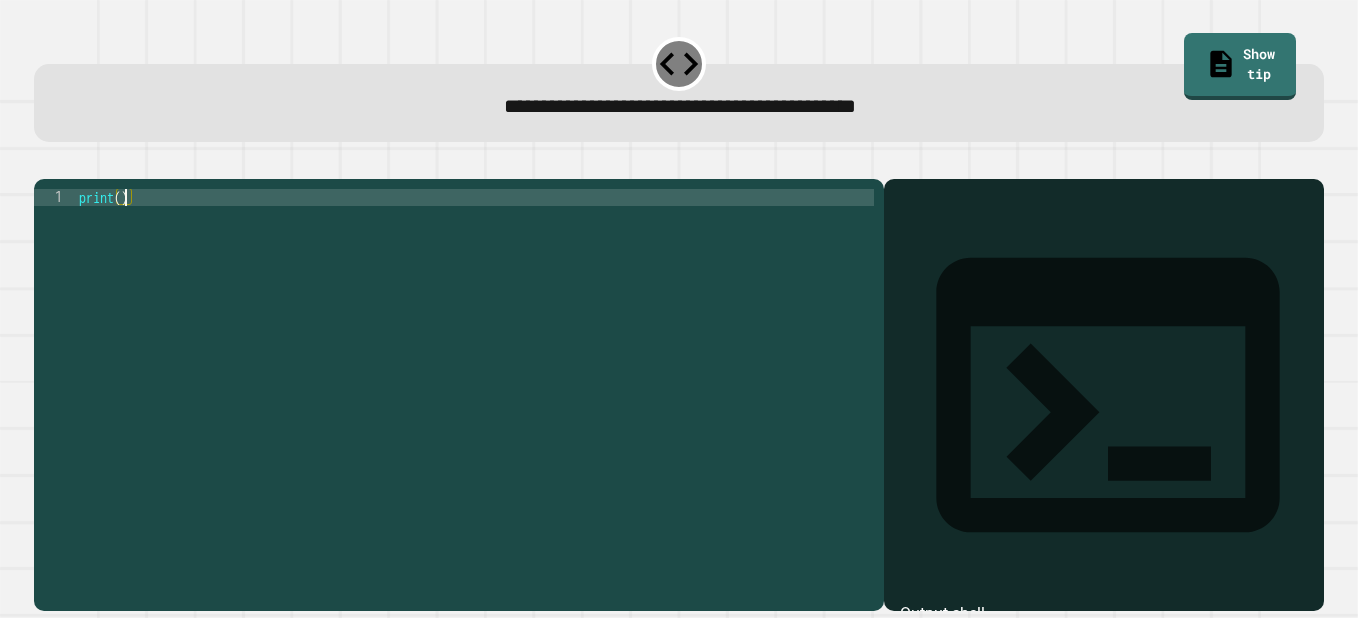 click on "print ( )" at bounding box center (474, 376) 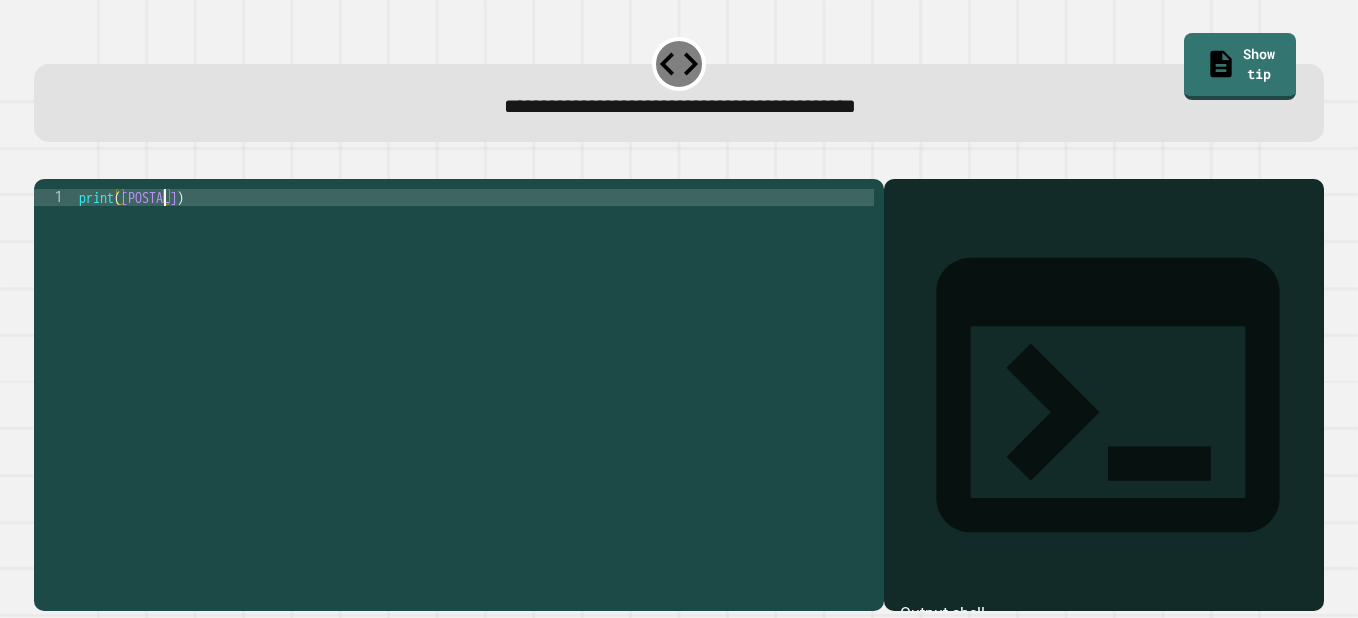 scroll, scrollTop: 0, scrollLeft: 6, axis: horizontal 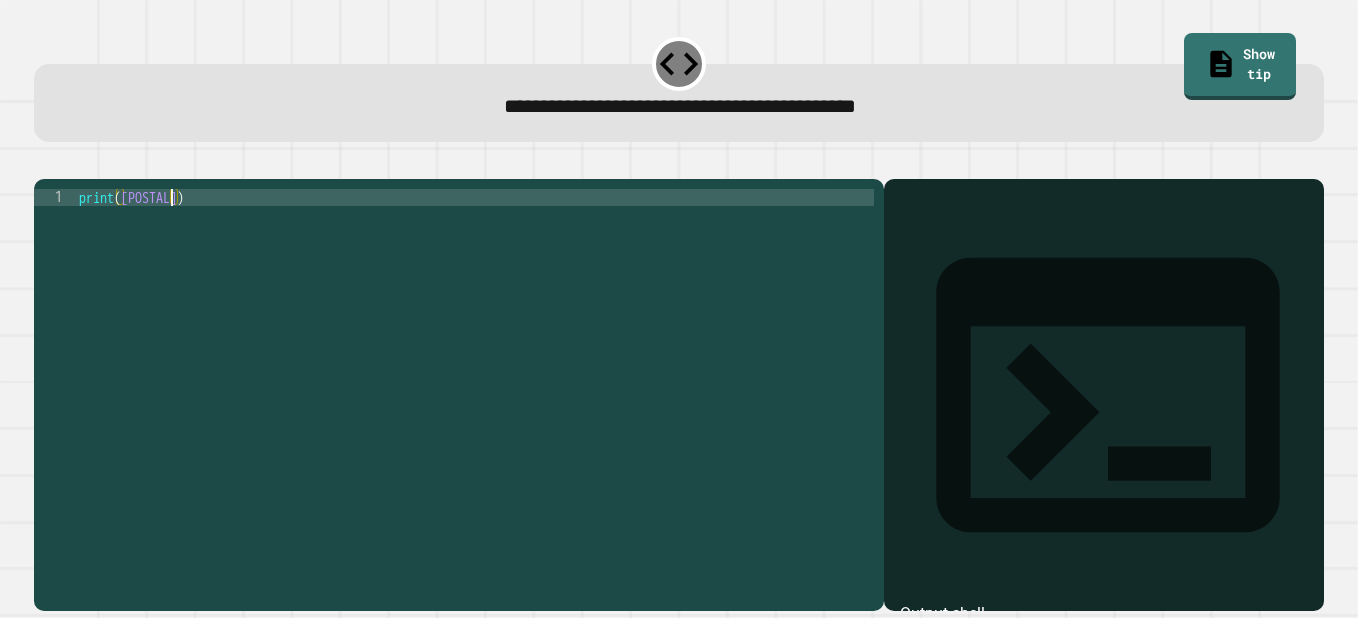 type on "**********" 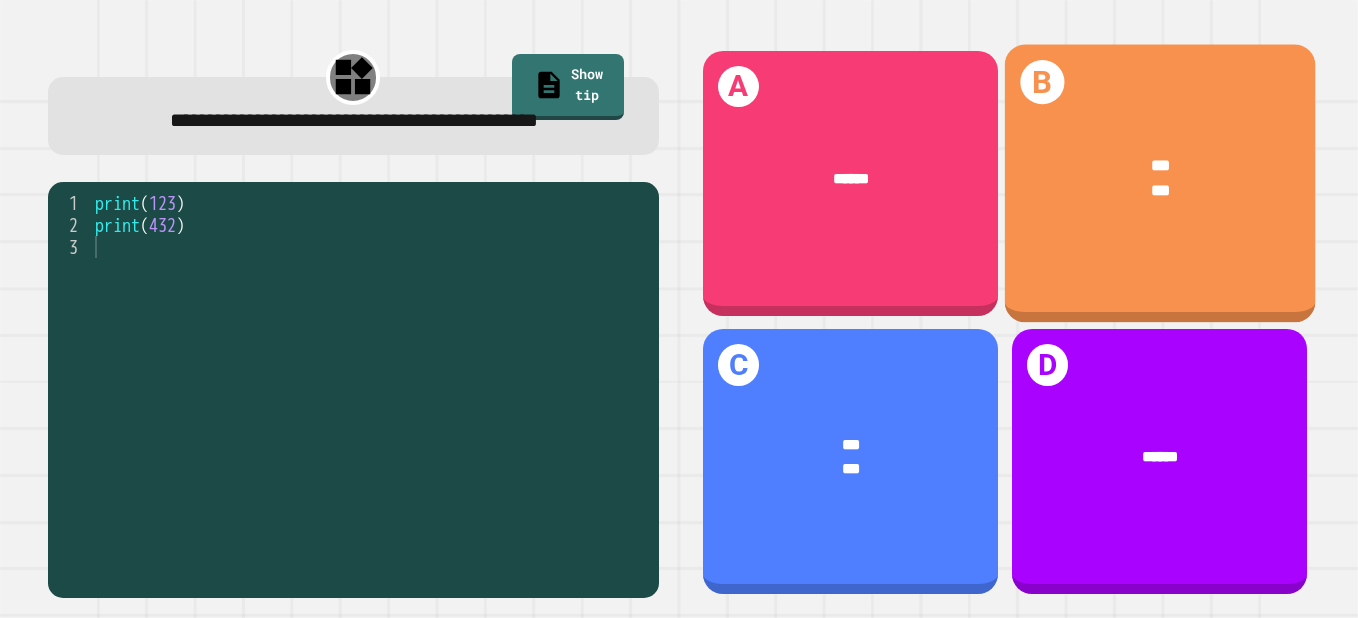 click on "***" at bounding box center (1160, 190) 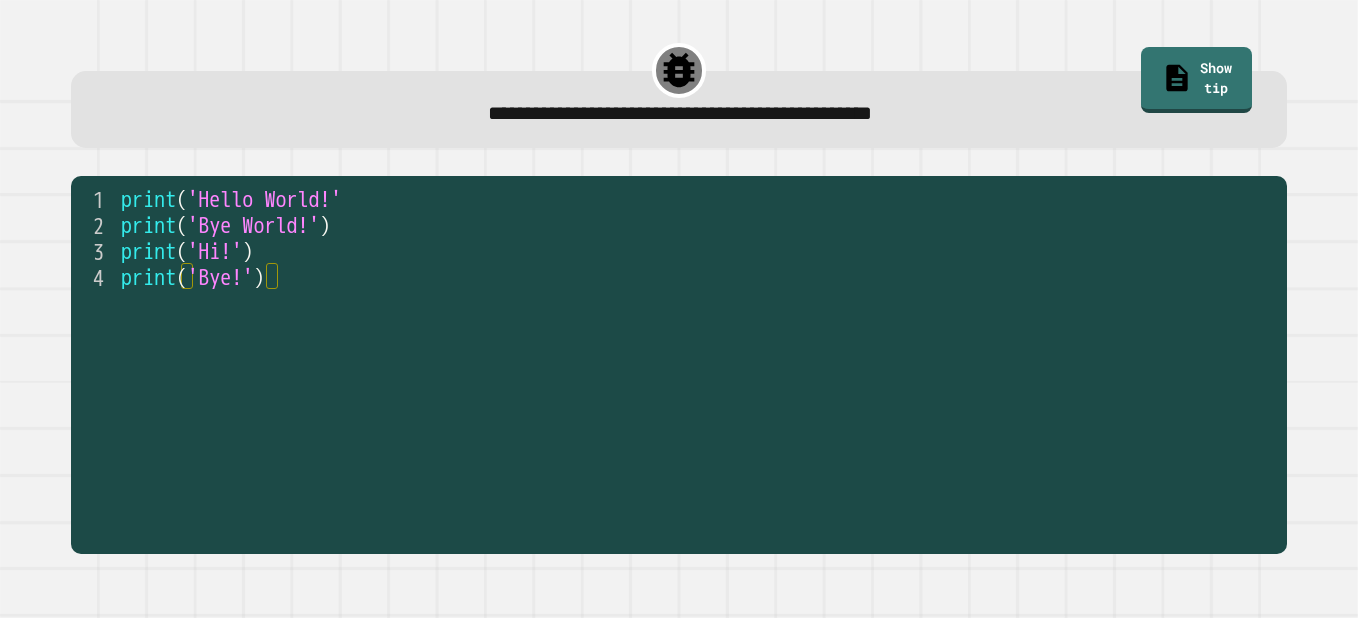click on "print ( 'Hi!' )" at bounding box center (500121, 251) 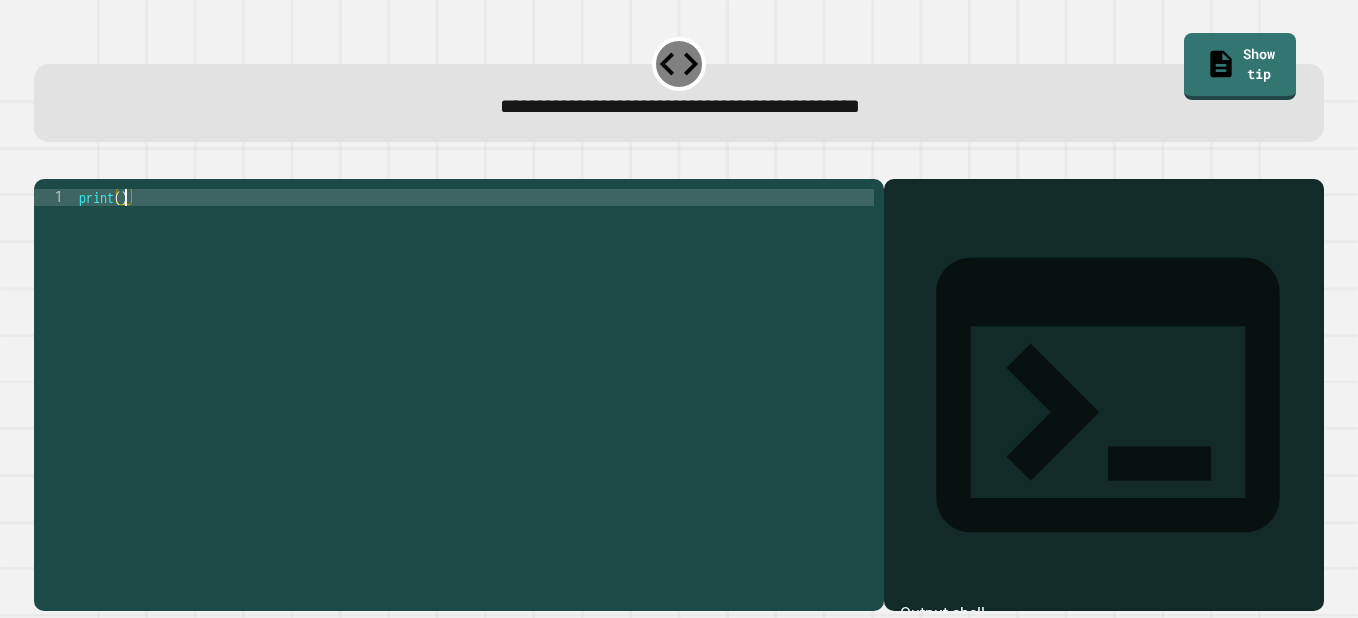 click on "print ( )" at bounding box center [474, 376] 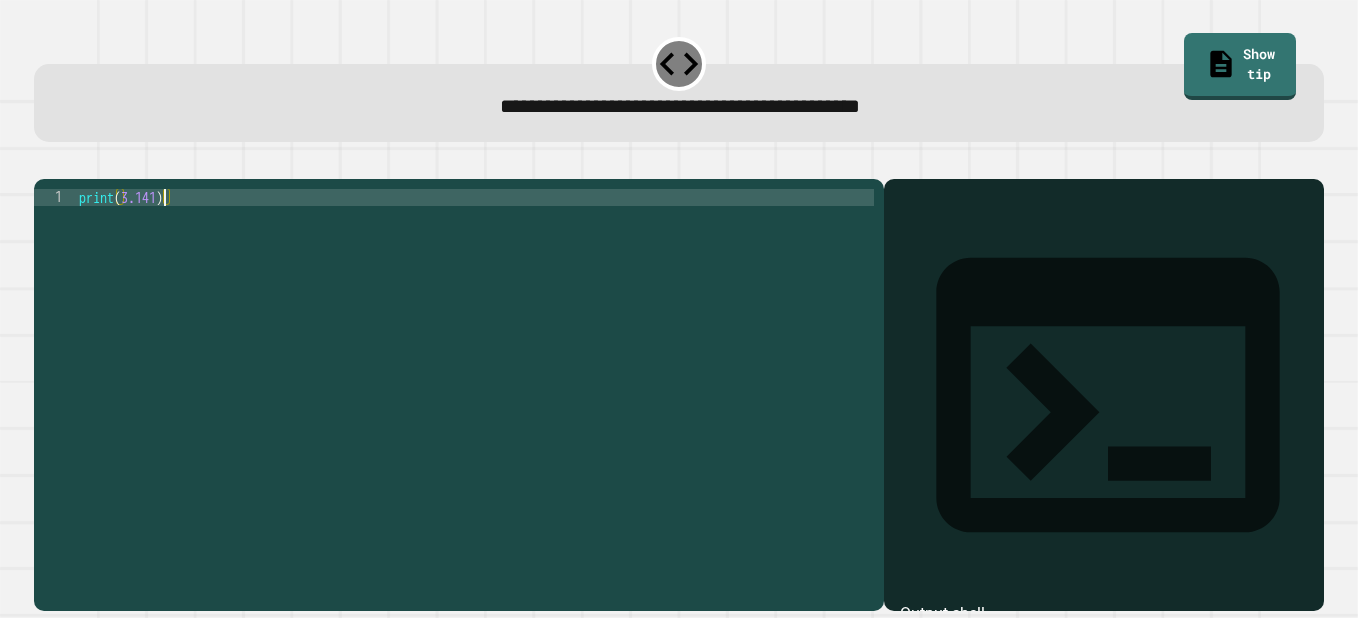 scroll, scrollTop: 0, scrollLeft: 6, axis: horizontal 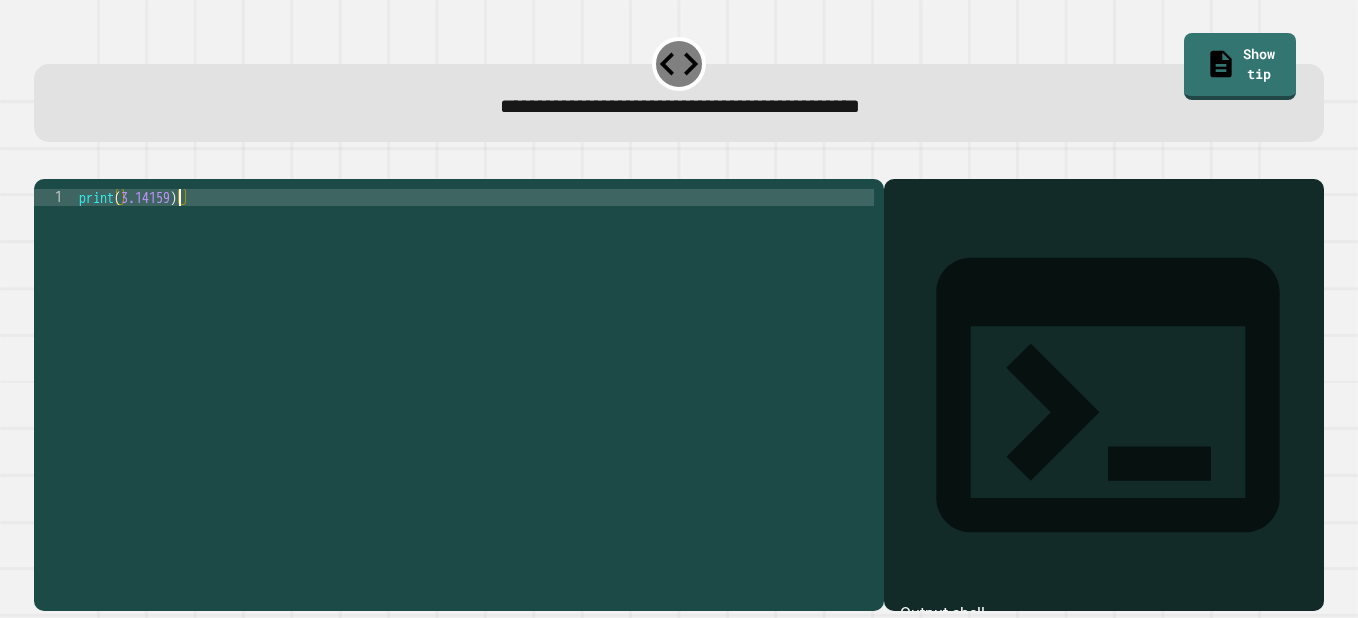 type on "**********" 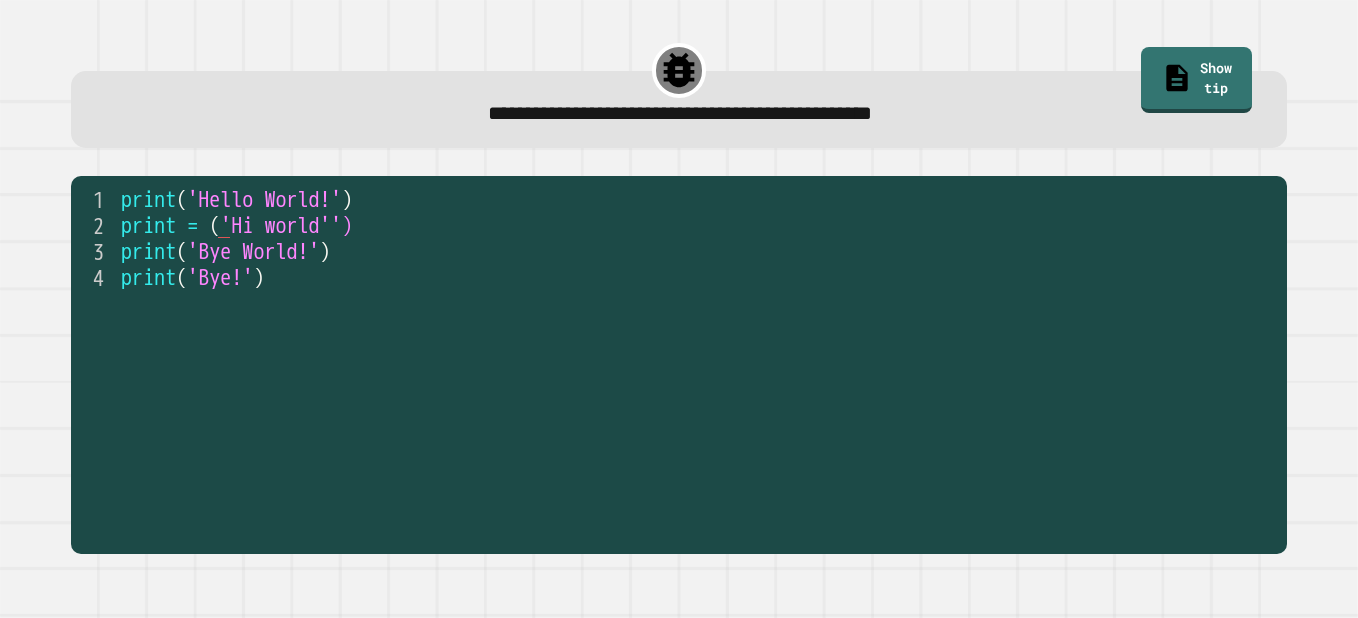 click on "print   =   ( 'Hi world'')" at bounding box center [500121, 225] 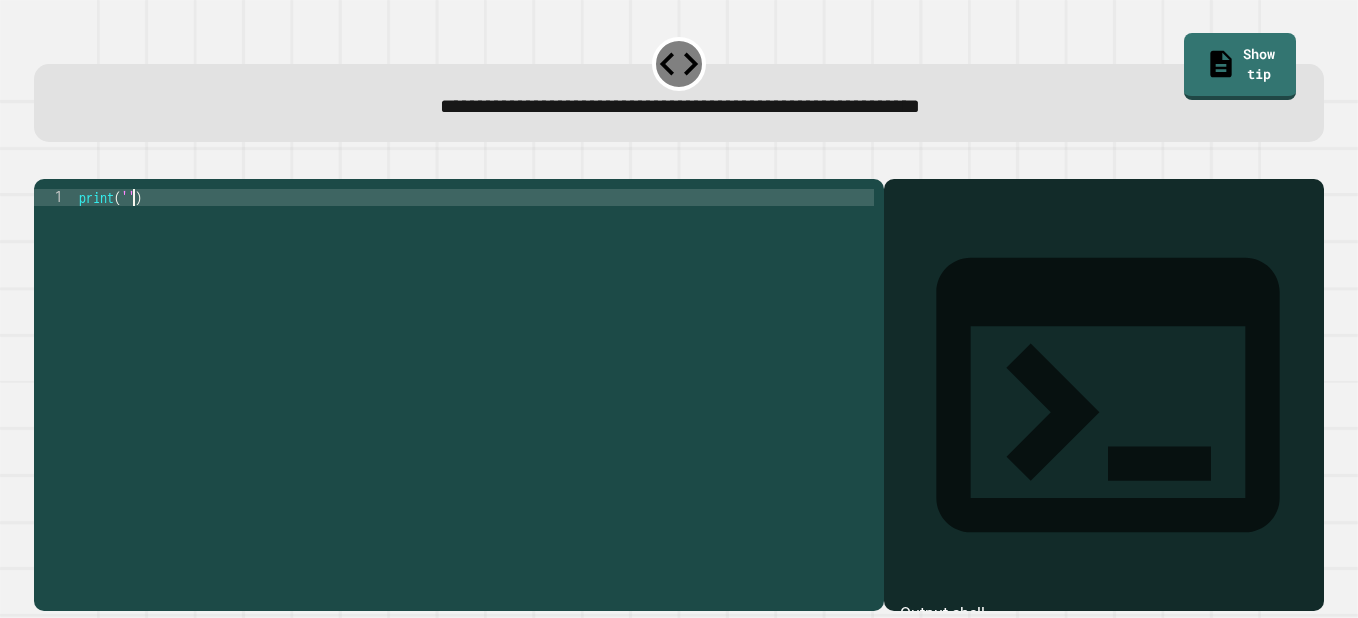 click on "print ( '' )" at bounding box center (474, 376) 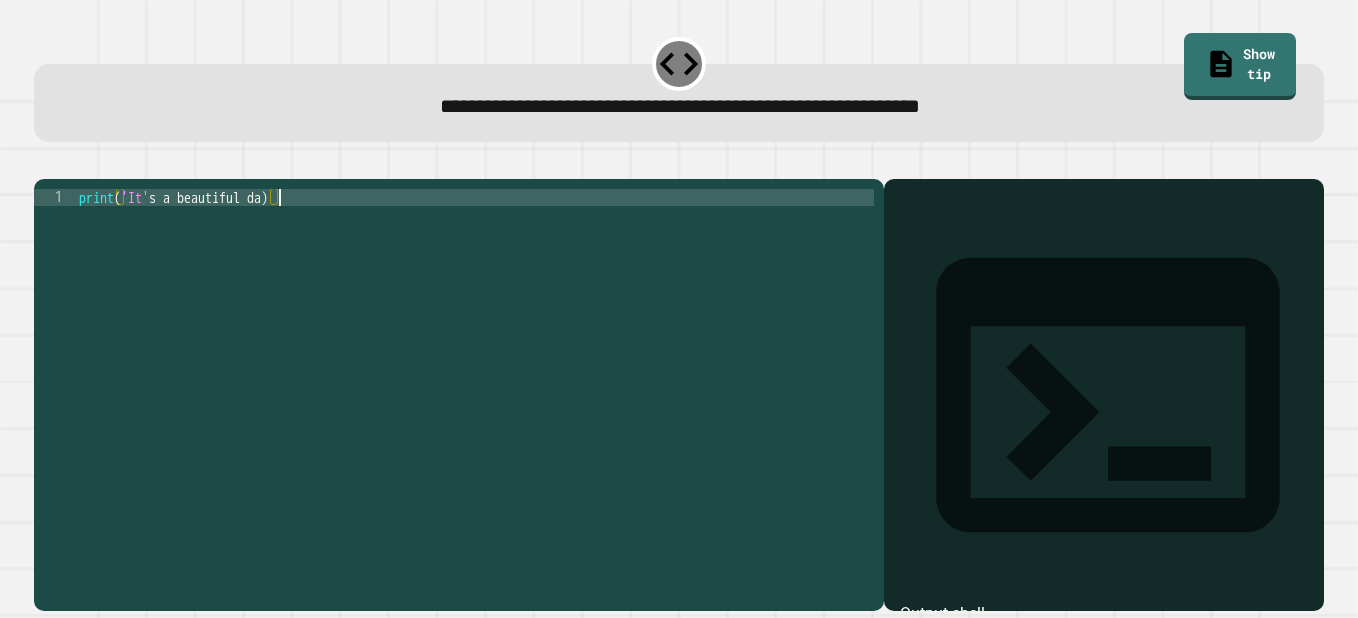 scroll, scrollTop: 0, scrollLeft: 14, axis: horizontal 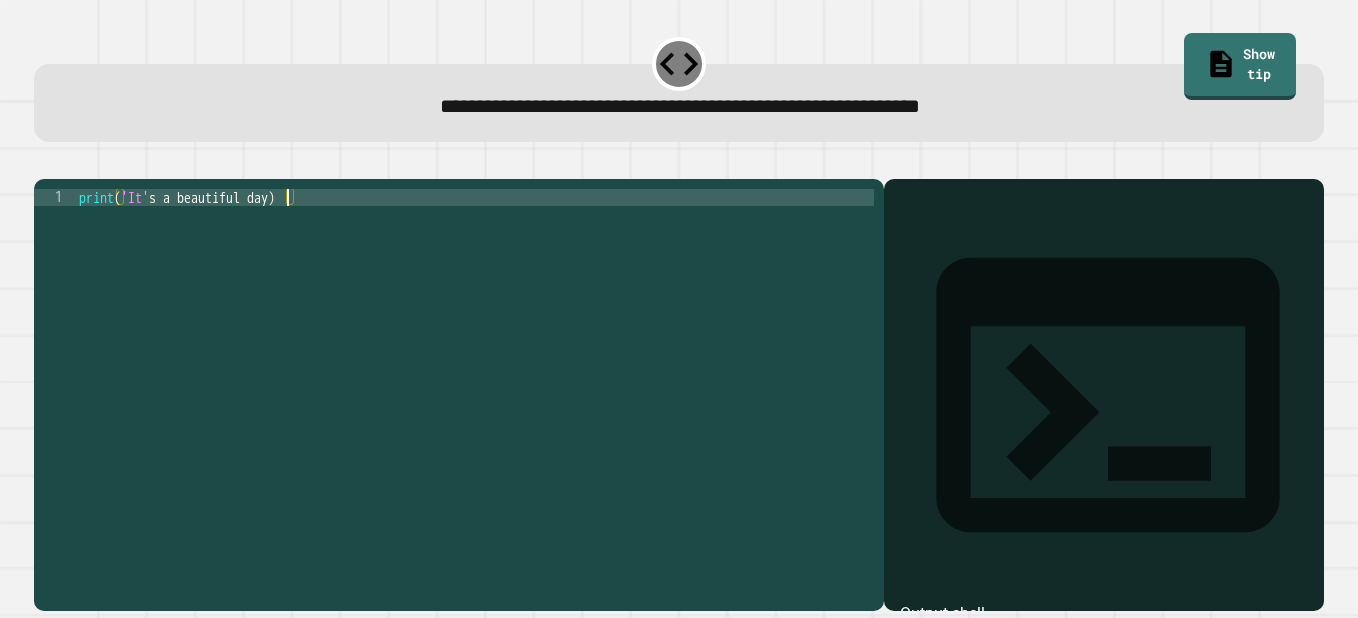 click 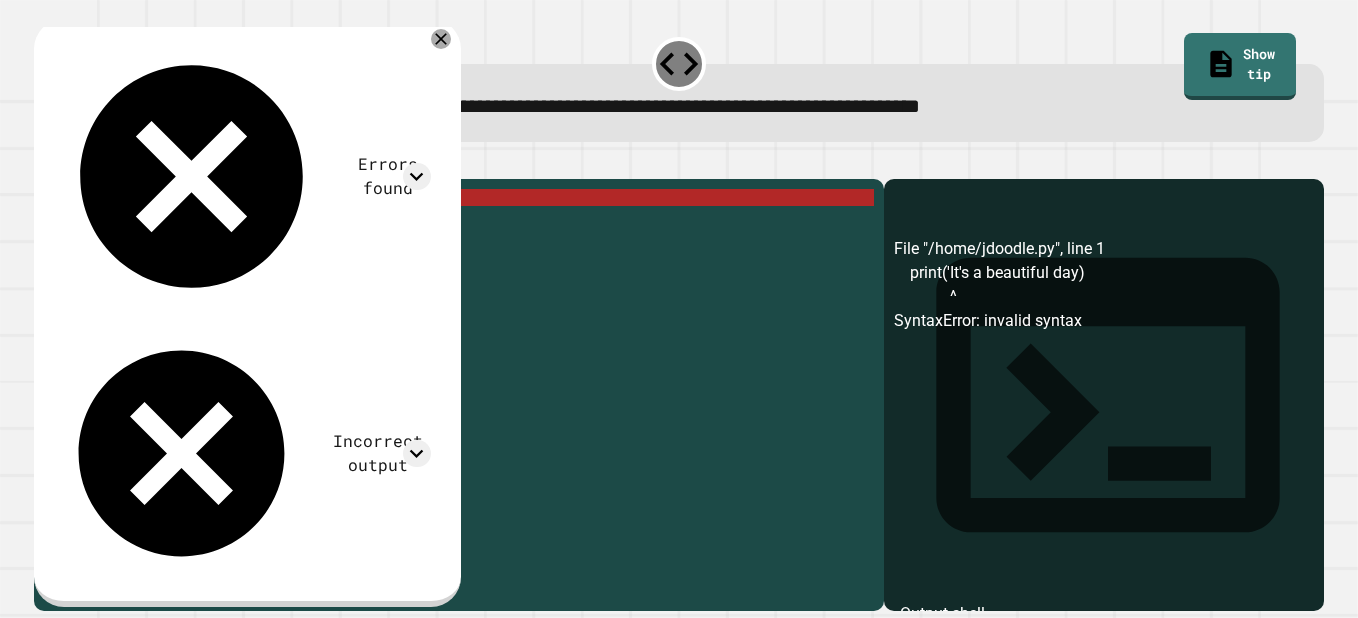 click on "print ( 'It' s   a   beautiful   day )" at bounding box center [474, 376] 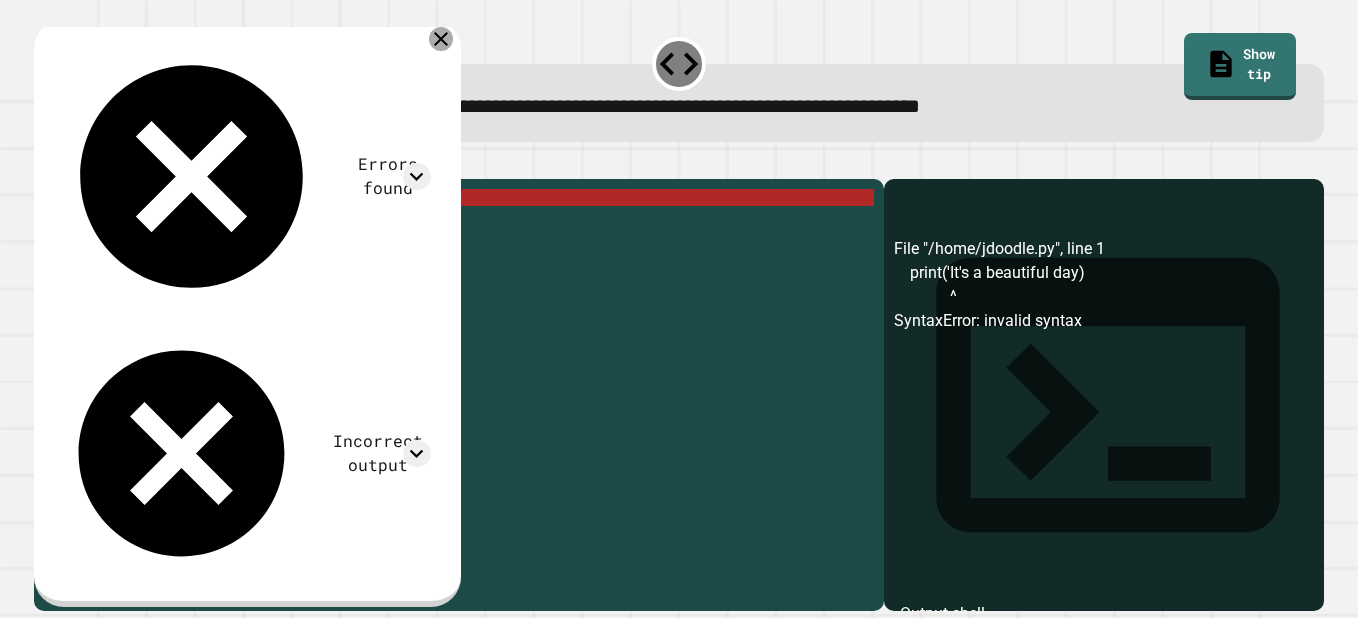 click 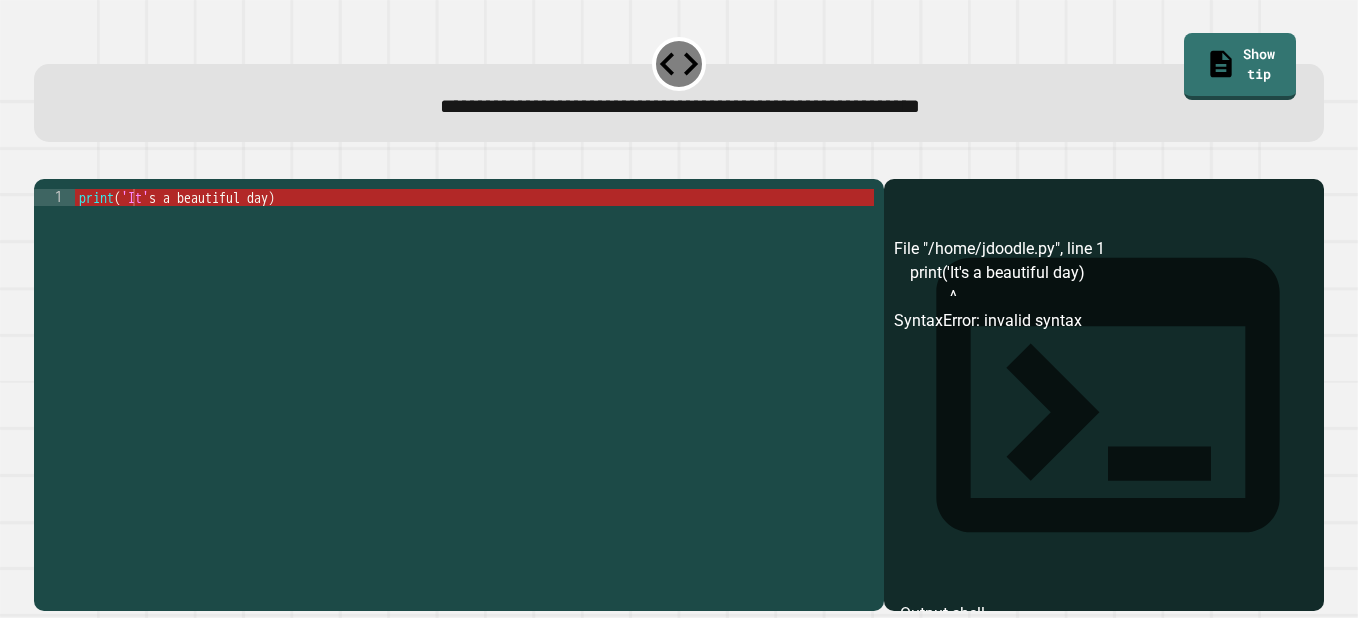 click on "print ( 'It' s   a   beautiful   day )" at bounding box center [474, 376] 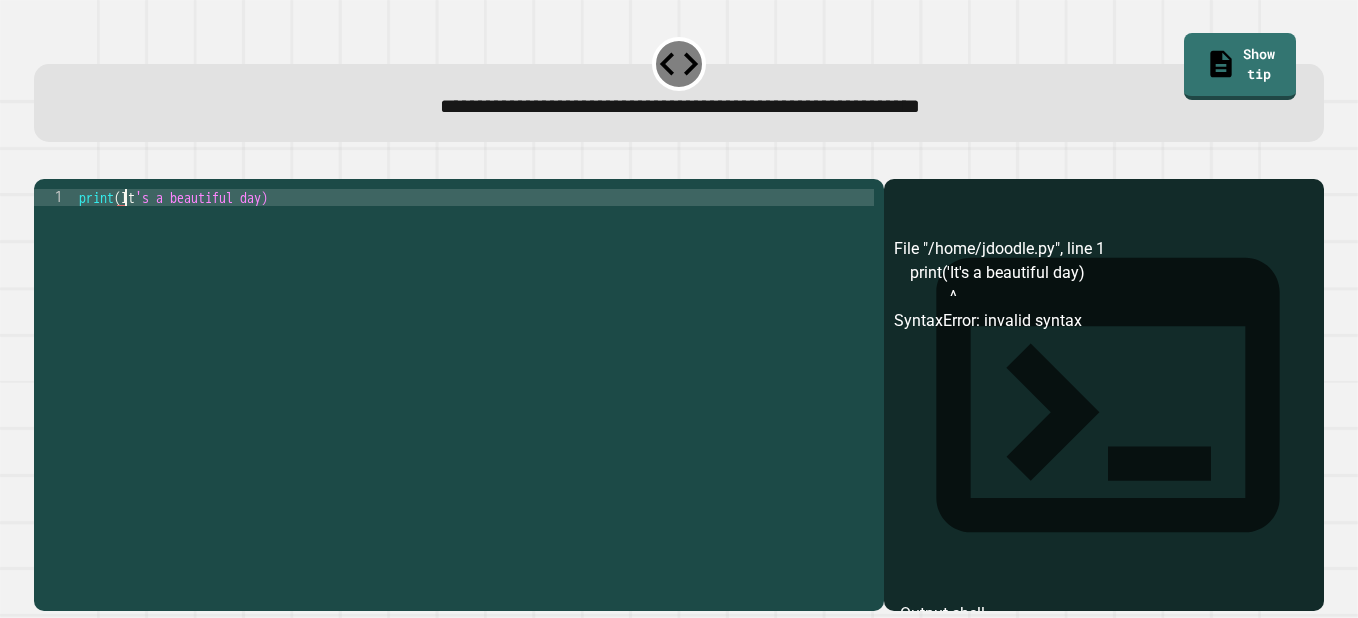 click 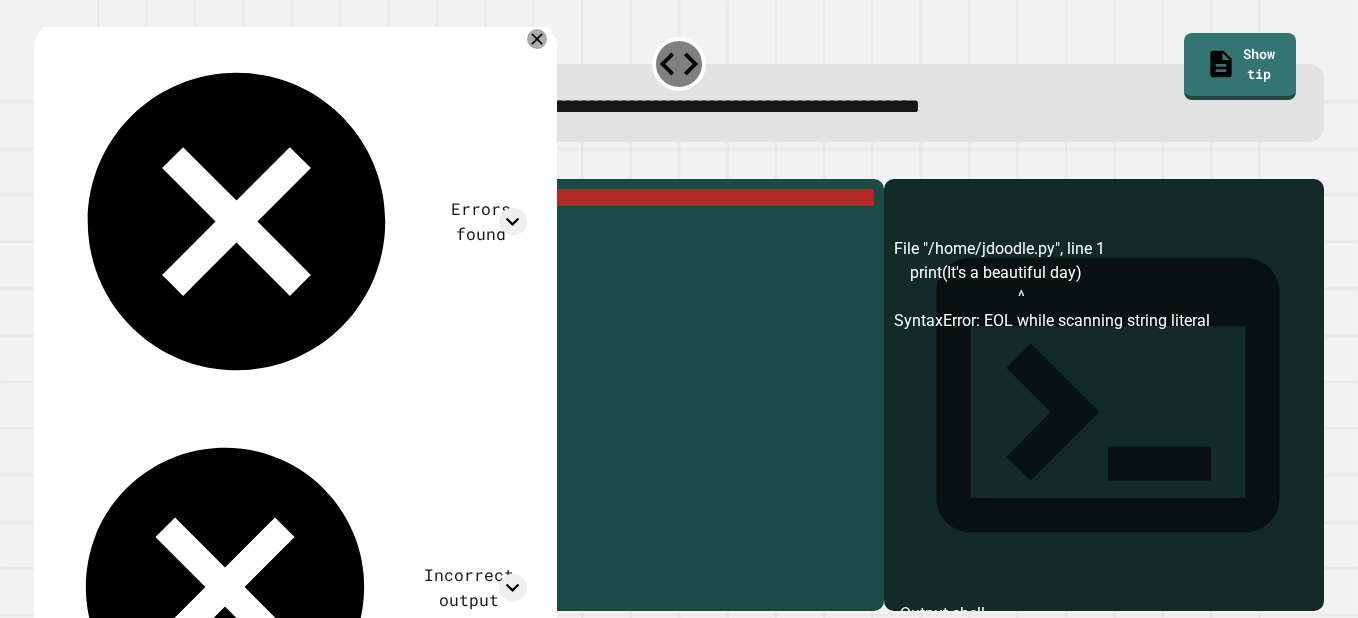 click on "print ( It 's a beautiful day)" at bounding box center (474, 376) 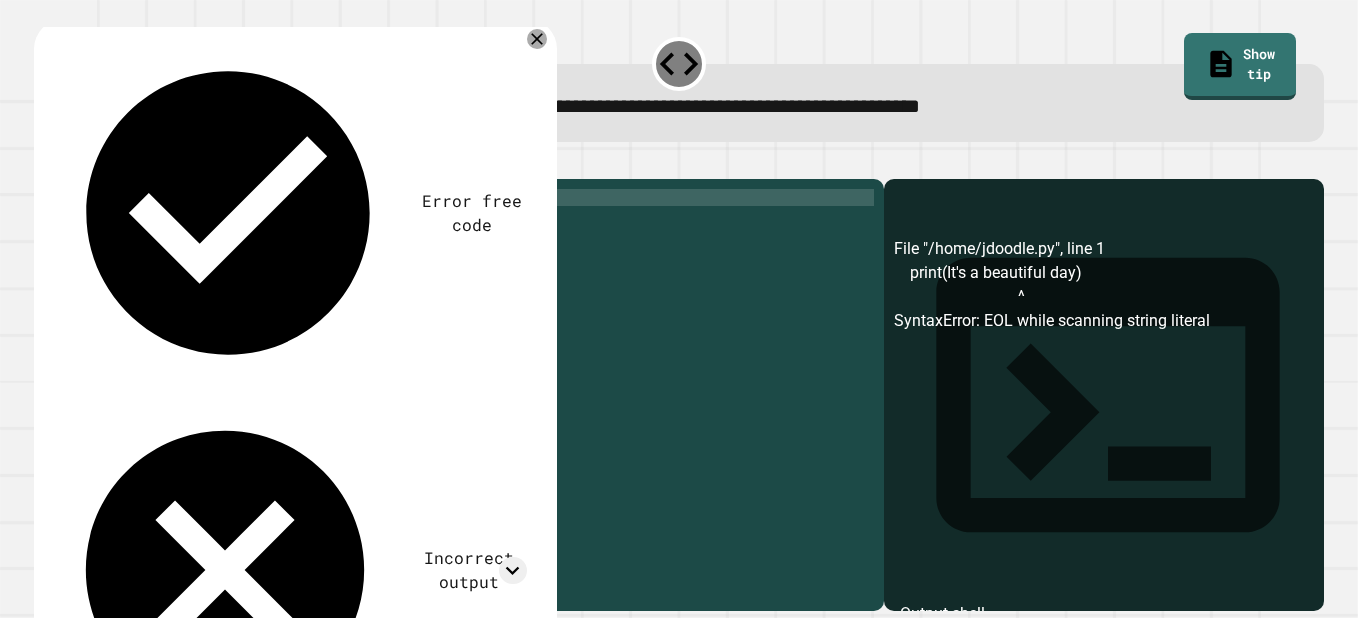 click on "print ( It 's a beautiful day' )" at bounding box center (474, 376) 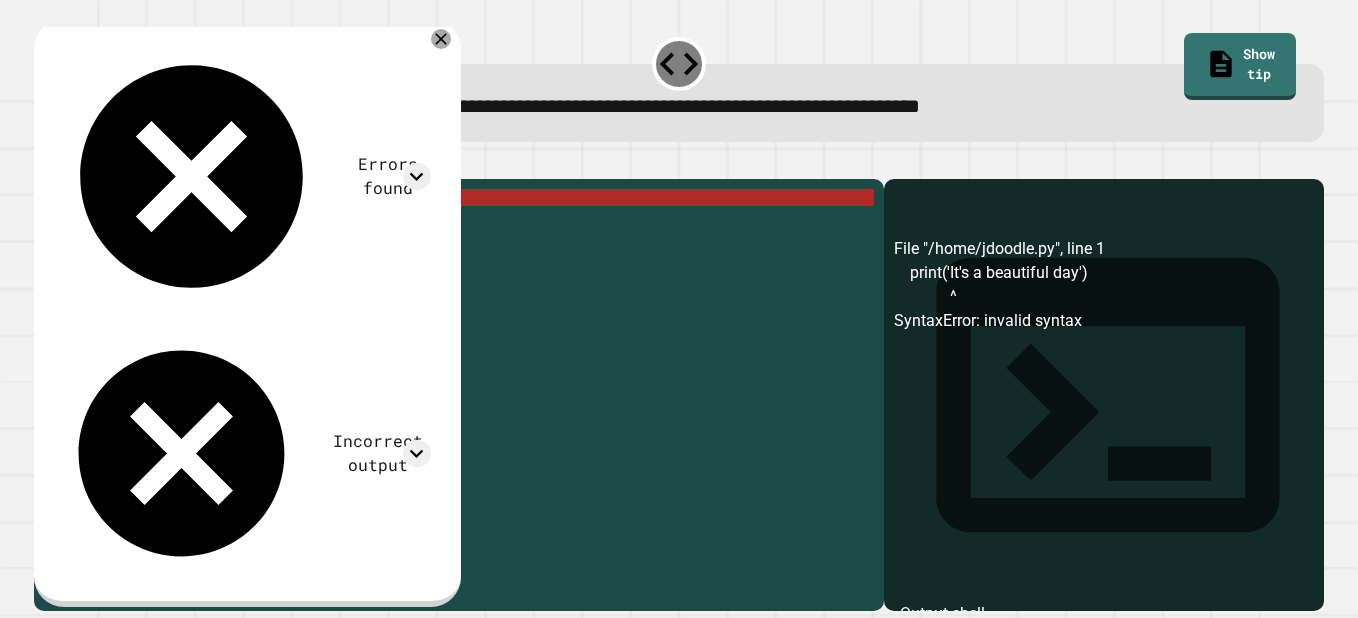 click on "print ( 'It' s   a   beautiful   day ')" at bounding box center [474, 376] 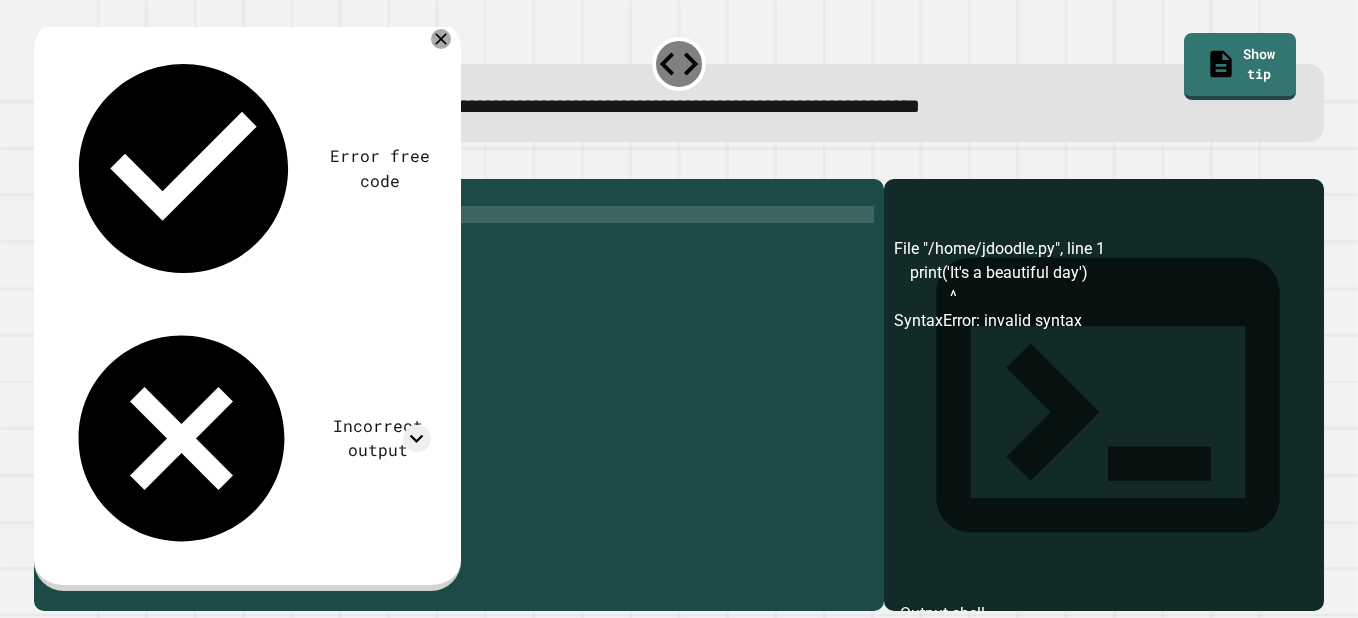 scroll, scrollTop: 0, scrollLeft: 0, axis: both 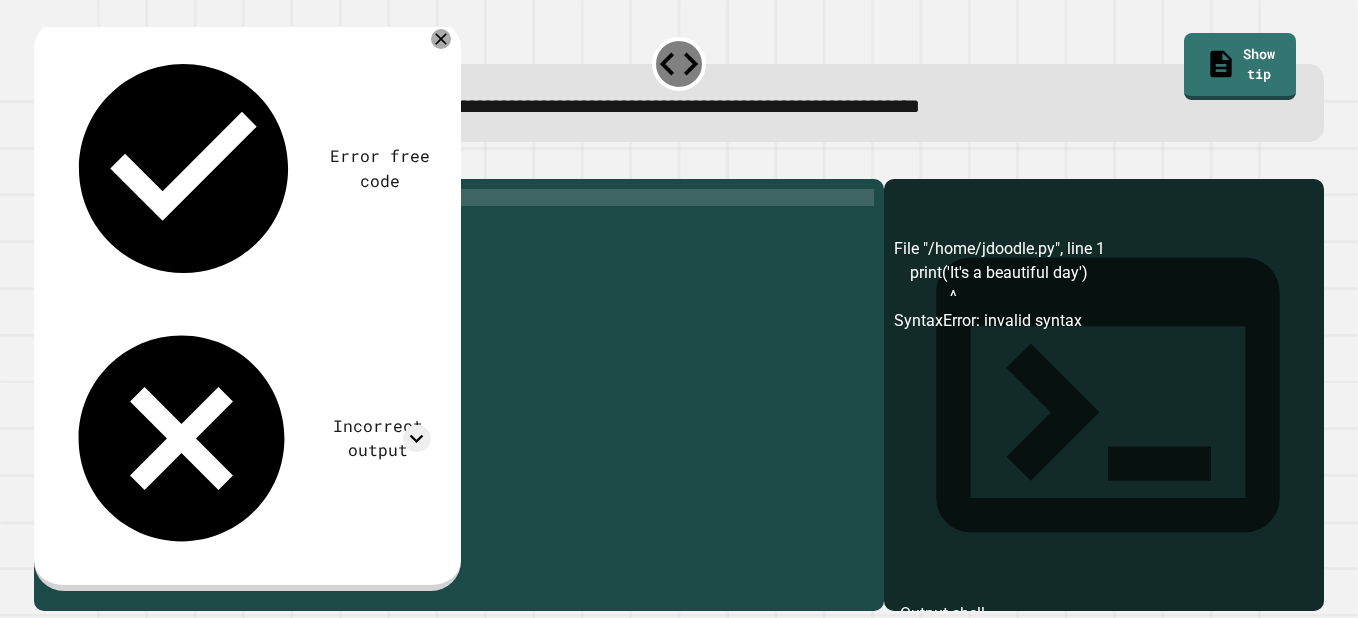 type on "**********" 